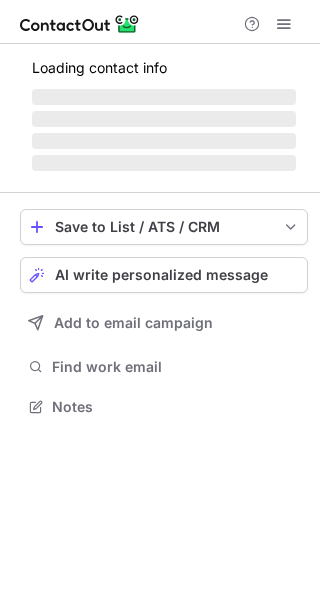 scroll, scrollTop: 0, scrollLeft: 0, axis: both 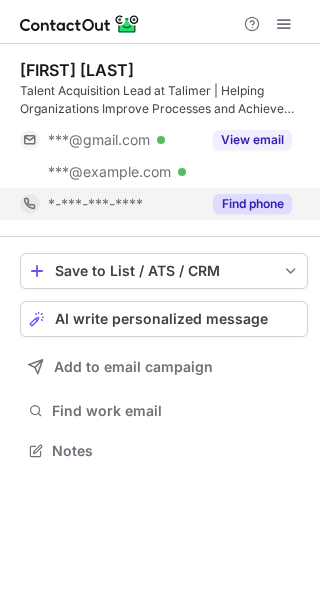 click on "Find phone" at bounding box center (246, 204) 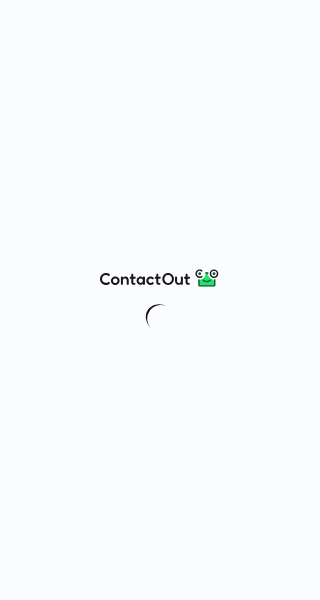 scroll, scrollTop: 0, scrollLeft: 0, axis: both 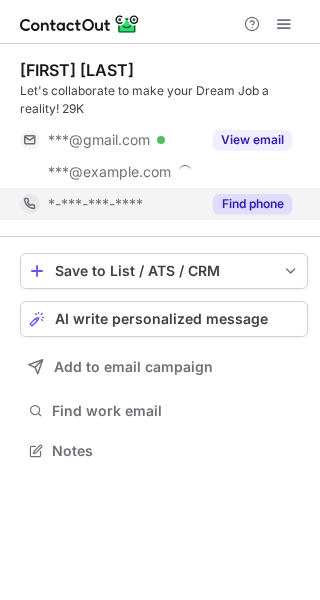 click on "Find phone" at bounding box center [252, 204] 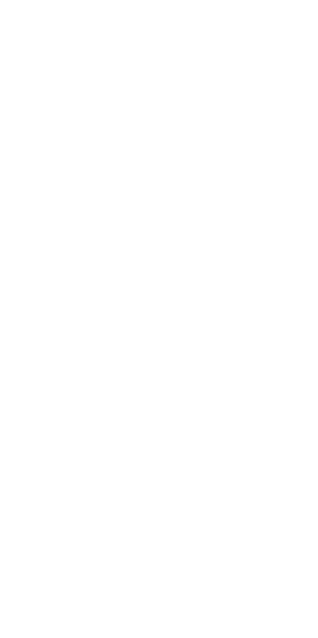 scroll, scrollTop: 0, scrollLeft: 0, axis: both 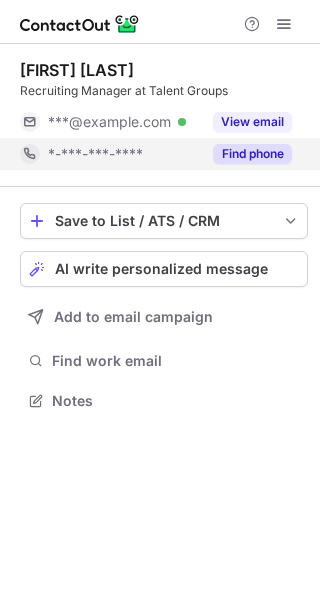 click on "Find phone" at bounding box center [252, 154] 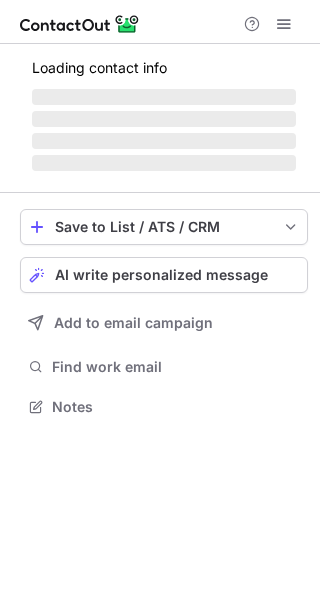 scroll, scrollTop: 0, scrollLeft: 0, axis: both 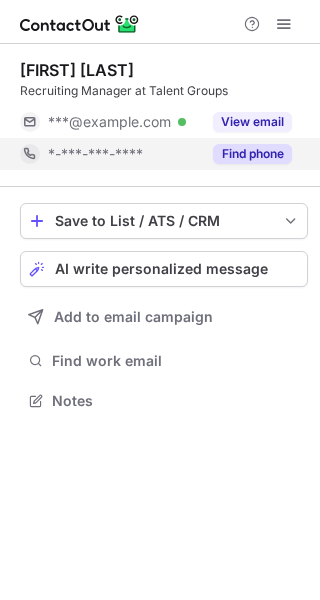 click on "Find phone" at bounding box center (252, 154) 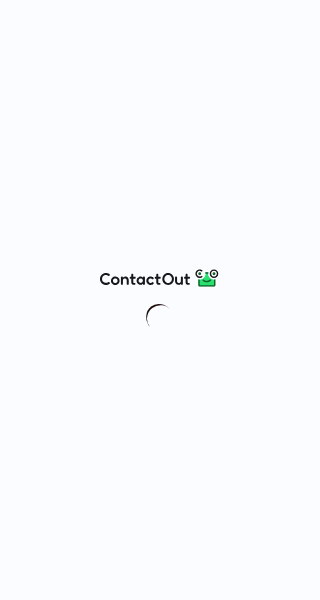 scroll, scrollTop: 0, scrollLeft: 0, axis: both 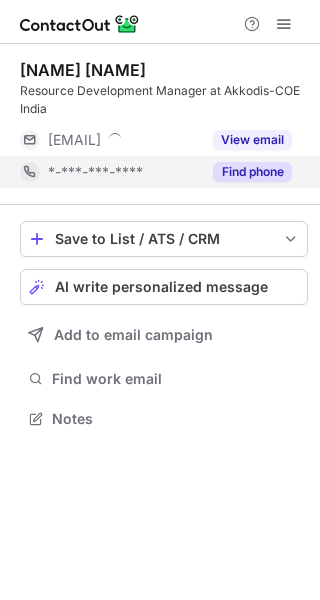click on "Find phone" at bounding box center (252, 172) 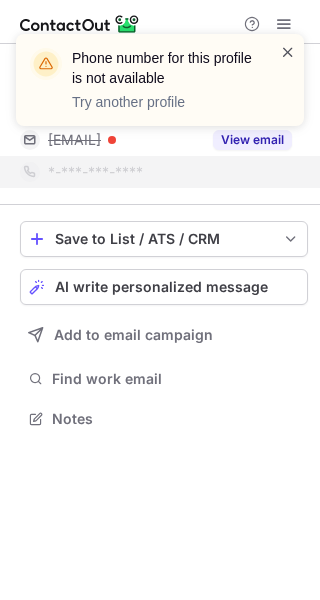 click at bounding box center (288, 52) 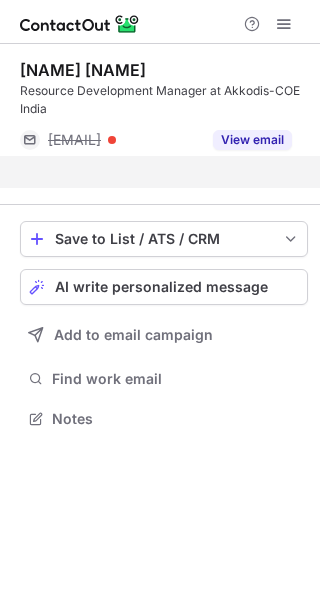 scroll, scrollTop: 373, scrollLeft: 320, axis: both 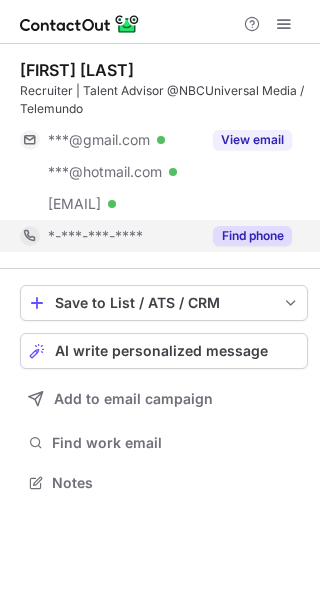 click on "Find phone" at bounding box center (252, 236) 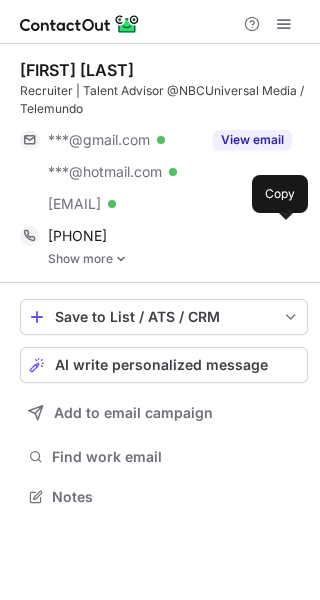 scroll, scrollTop: 10, scrollLeft: 10, axis: both 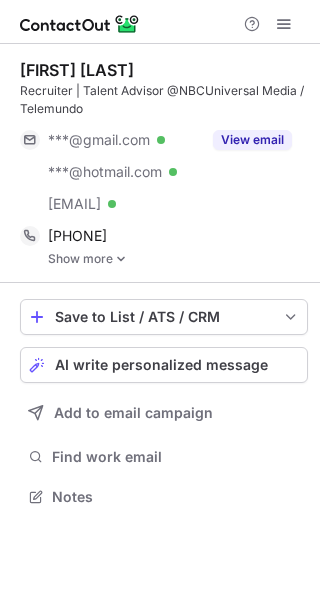 click at bounding box center [121, 259] 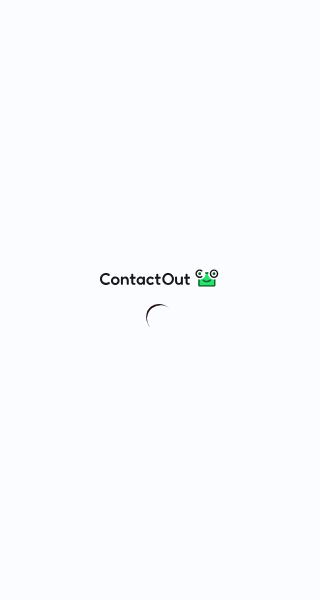 scroll, scrollTop: 0, scrollLeft: 0, axis: both 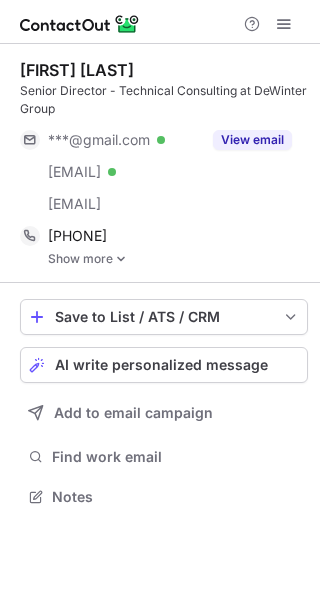 click on "Show more" at bounding box center (178, 259) 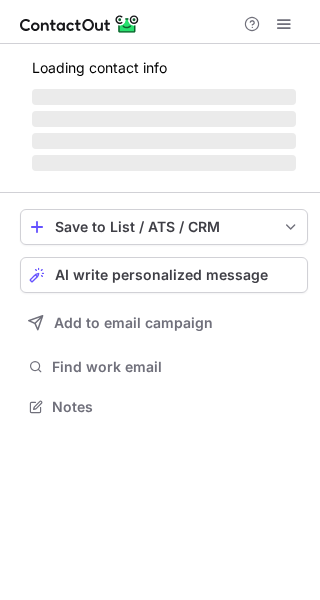 scroll, scrollTop: 0, scrollLeft: 0, axis: both 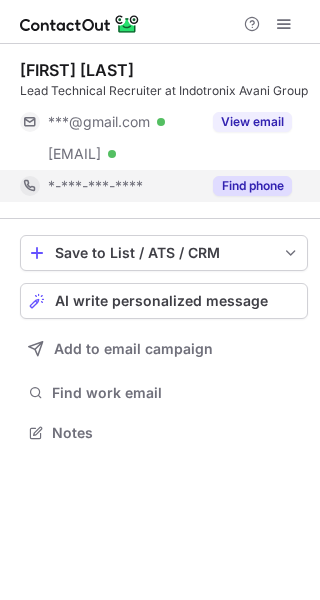 click on "Find phone" at bounding box center [252, 186] 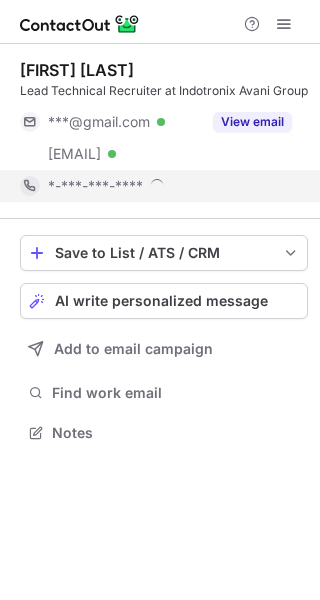 scroll, scrollTop: 10, scrollLeft: 10, axis: both 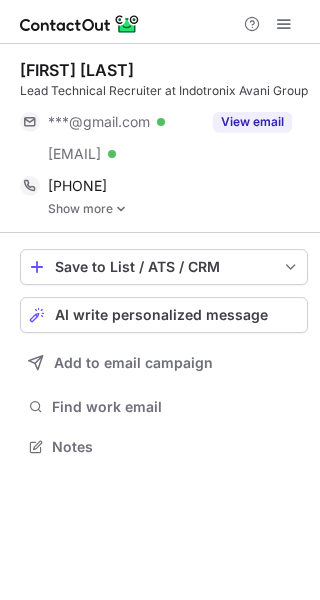 click at bounding box center [121, 209] 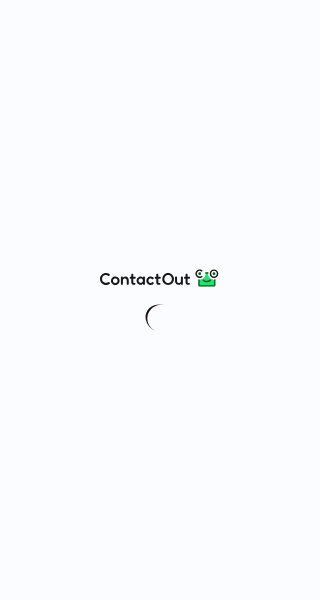 scroll, scrollTop: 0, scrollLeft: 0, axis: both 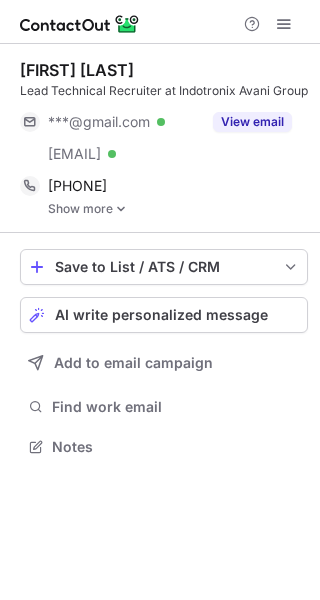 click on "Show more" at bounding box center (178, 209) 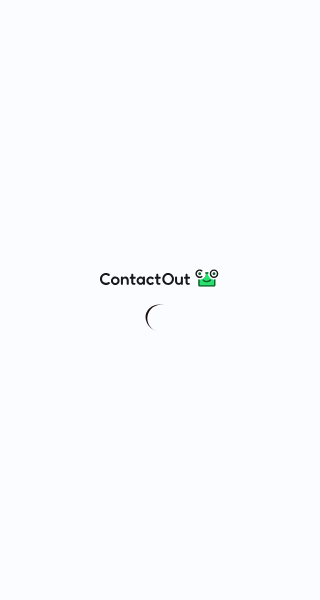 scroll, scrollTop: 0, scrollLeft: 0, axis: both 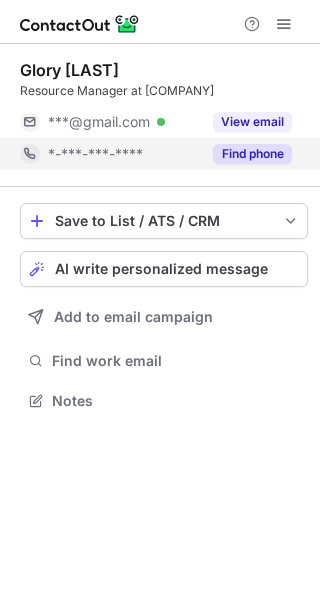 click on "Find phone" at bounding box center (252, 154) 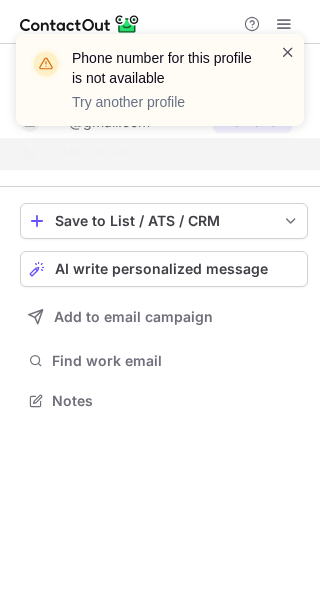click at bounding box center (288, 52) 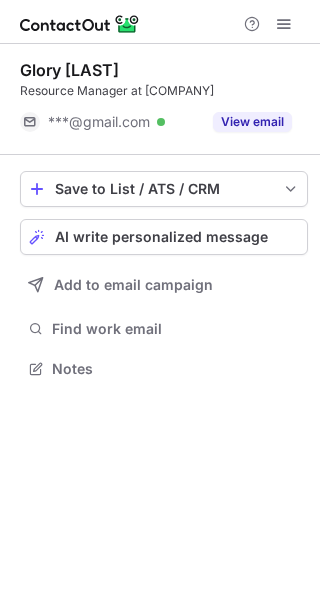 scroll, scrollTop: 355, scrollLeft: 320, axis: both 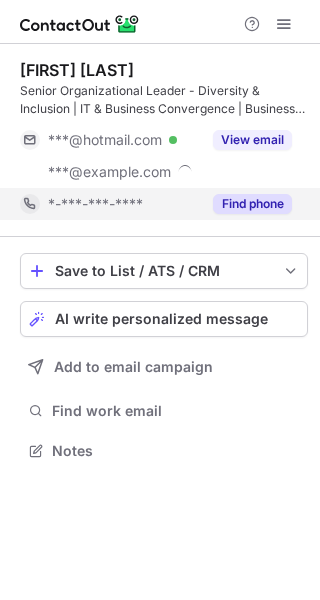 click on "Find phone" at bounding box center [252, 204] 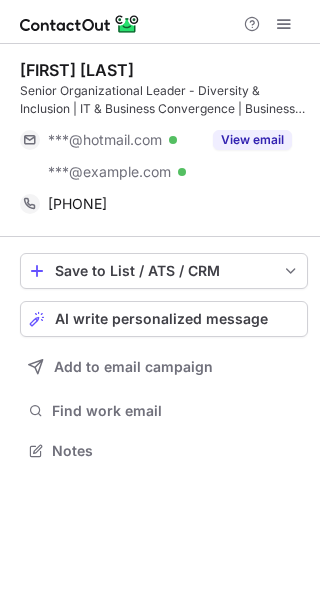 scroll, scrollTop: 0, scrollLeft: 0, axis: both 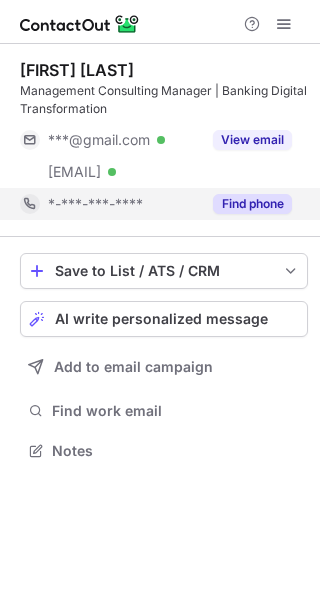 click on "Find phone" at bounding box center [252, 204] 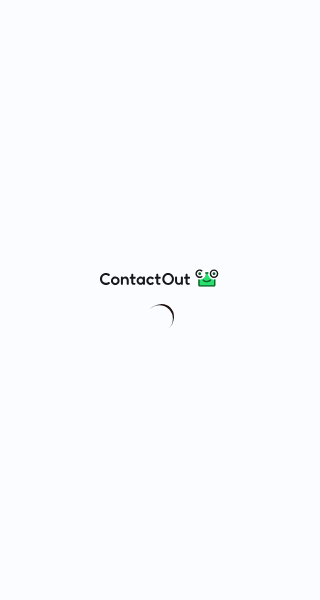 scroll, scrollTop: 0, scrollLeft: 0, axis: both 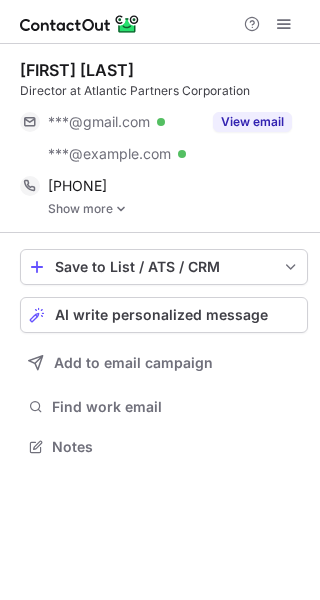 click on "Show more" at bounding box center (178, 209) 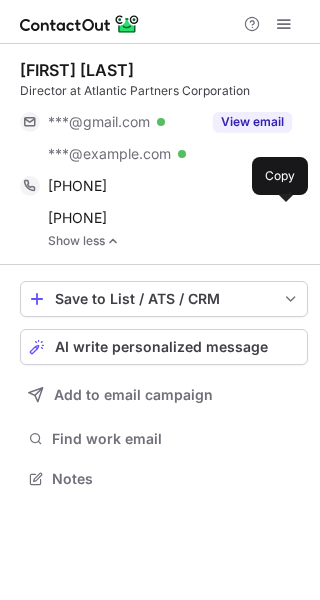 scroll, scrollTop: 10, scrollLeft: 10, axis: both 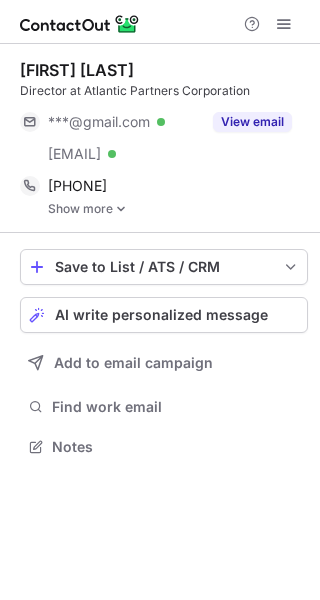 click at bounding box center [121, 209] 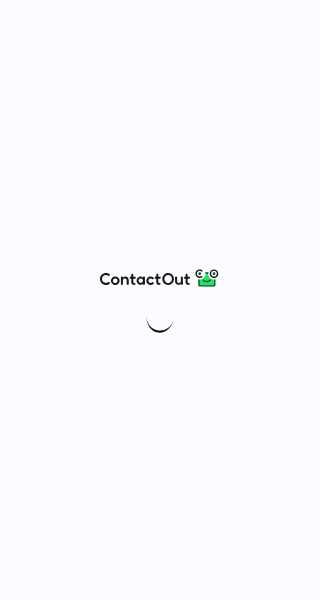 scroll, scrollTop: 0, scrollLeft: 0, axis: both 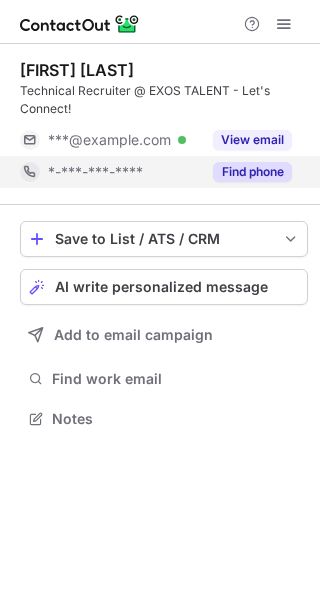 click on "Find phone" at bounding box center [252, 172] 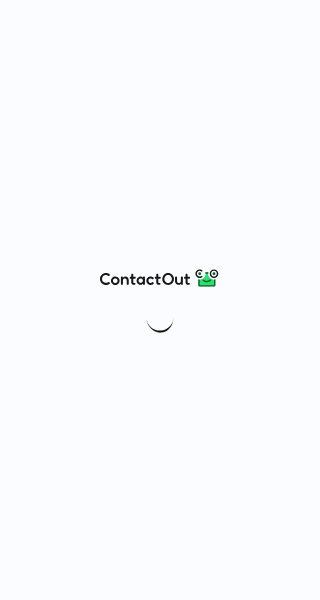 scroll, scrollTop: 0, scrollLeft: 0, axis: both 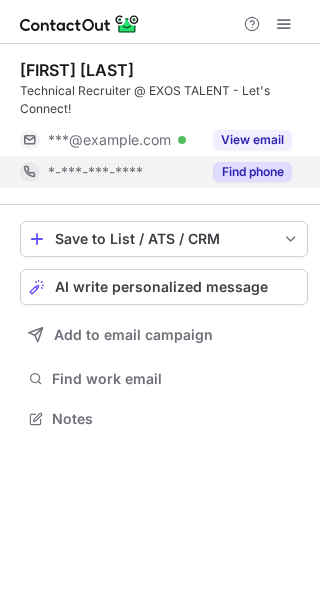 click on "Find phone" at bounding box center (252, 172) 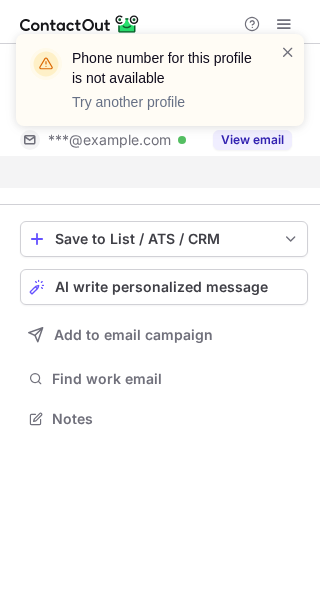 scroll, scrollTop: 373, scrollLeft: 320, axis: both 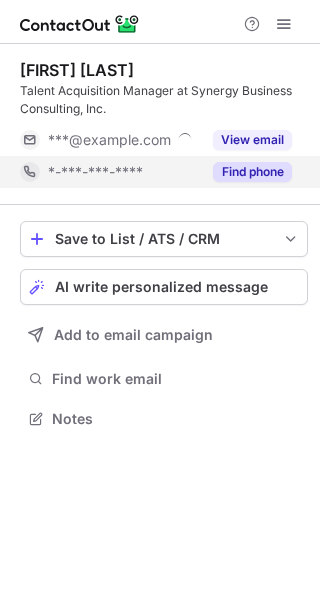 click on "Find phone" at bounding box center (252, 172) 